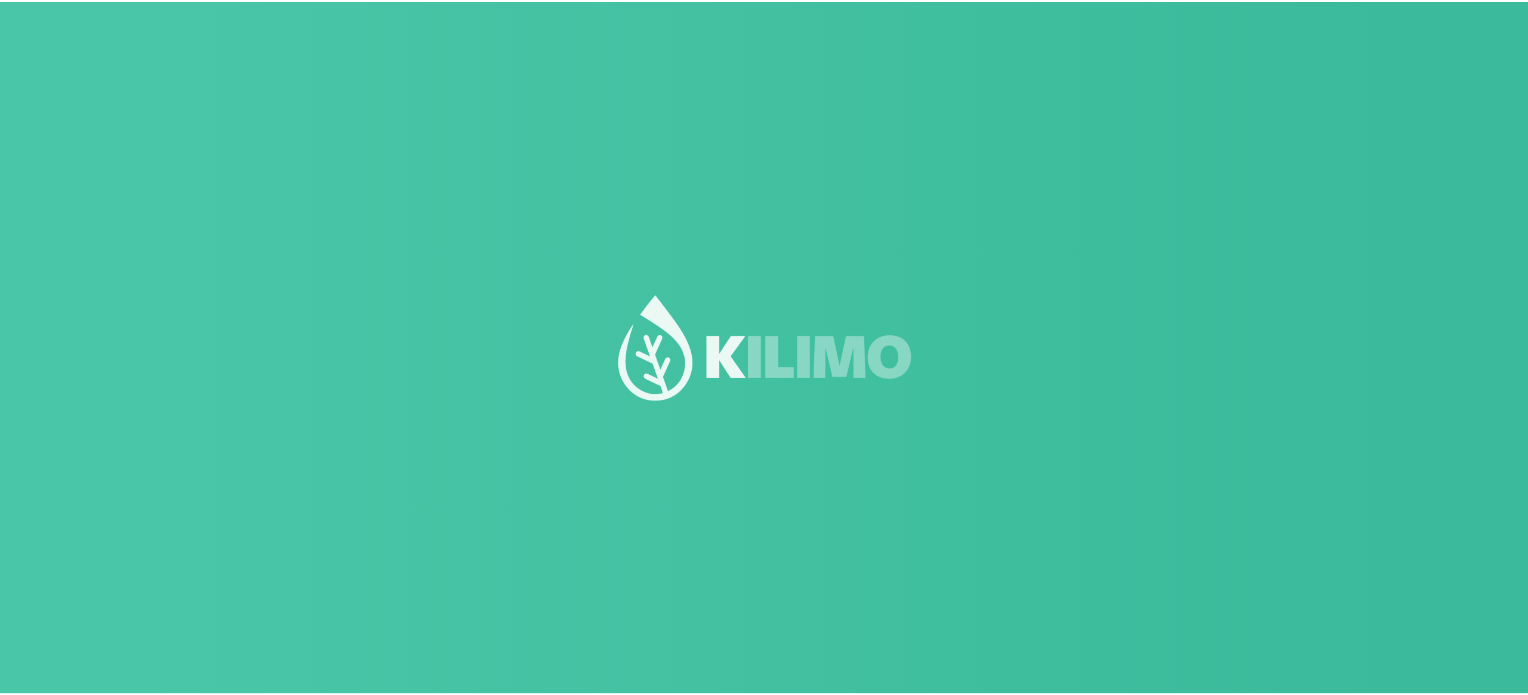 scroll, scrollTop: 0, scrollLeft: 0, axis: both 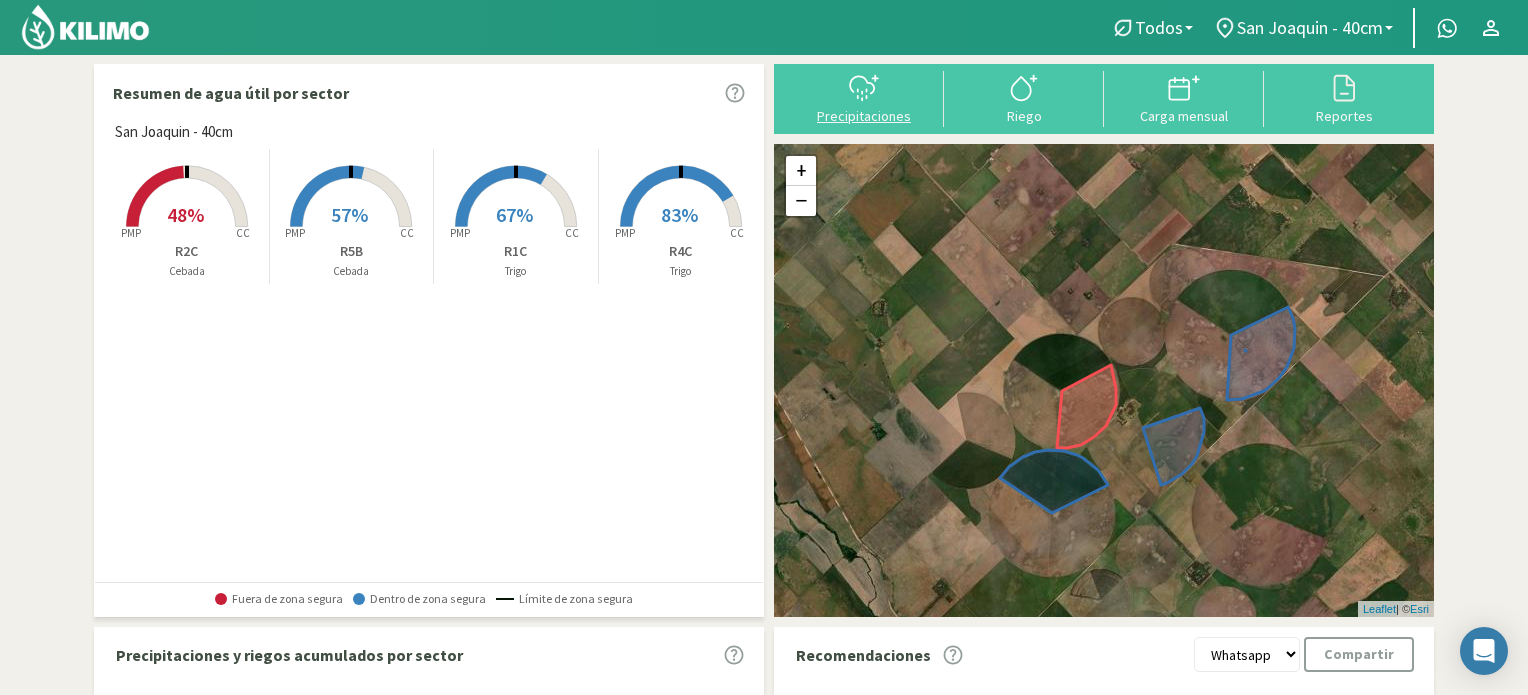 click at bounding box center [864, 88] 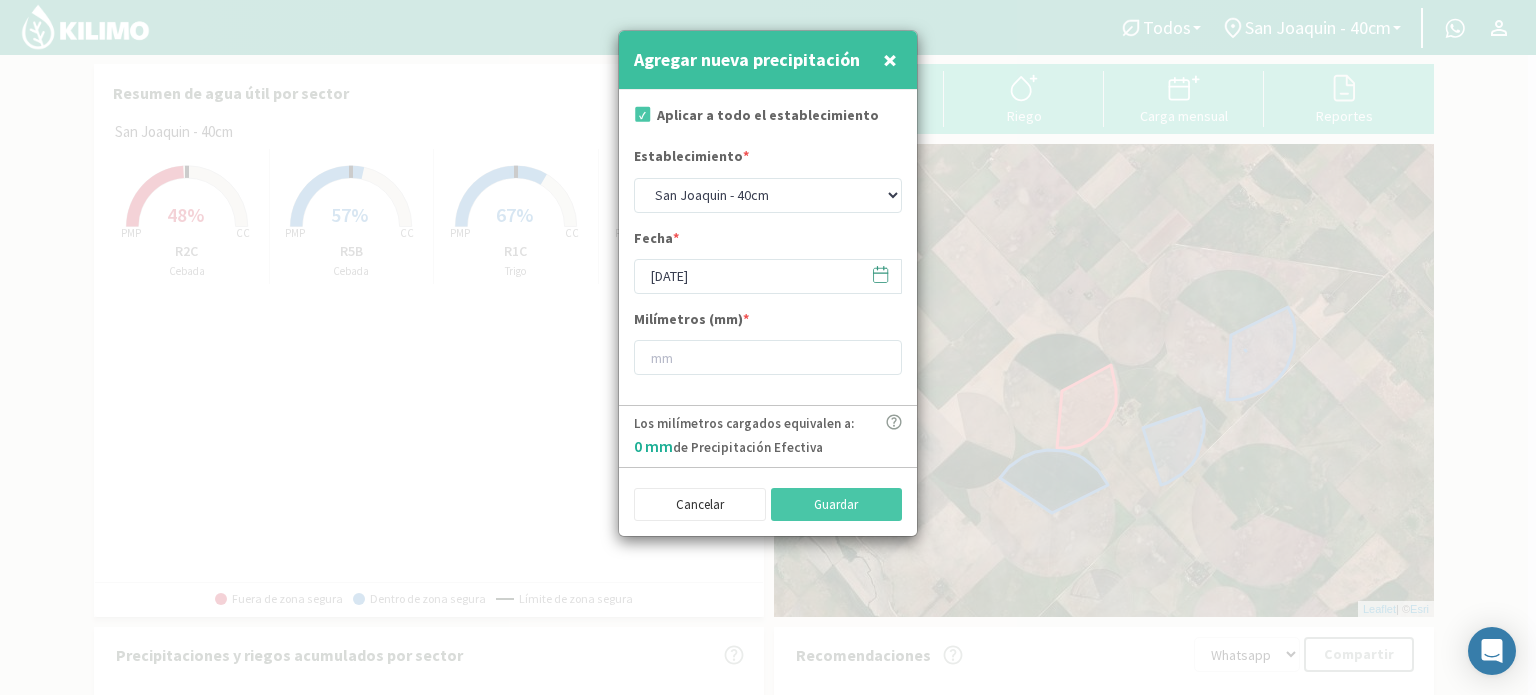 click at bounding box center (880, 274) 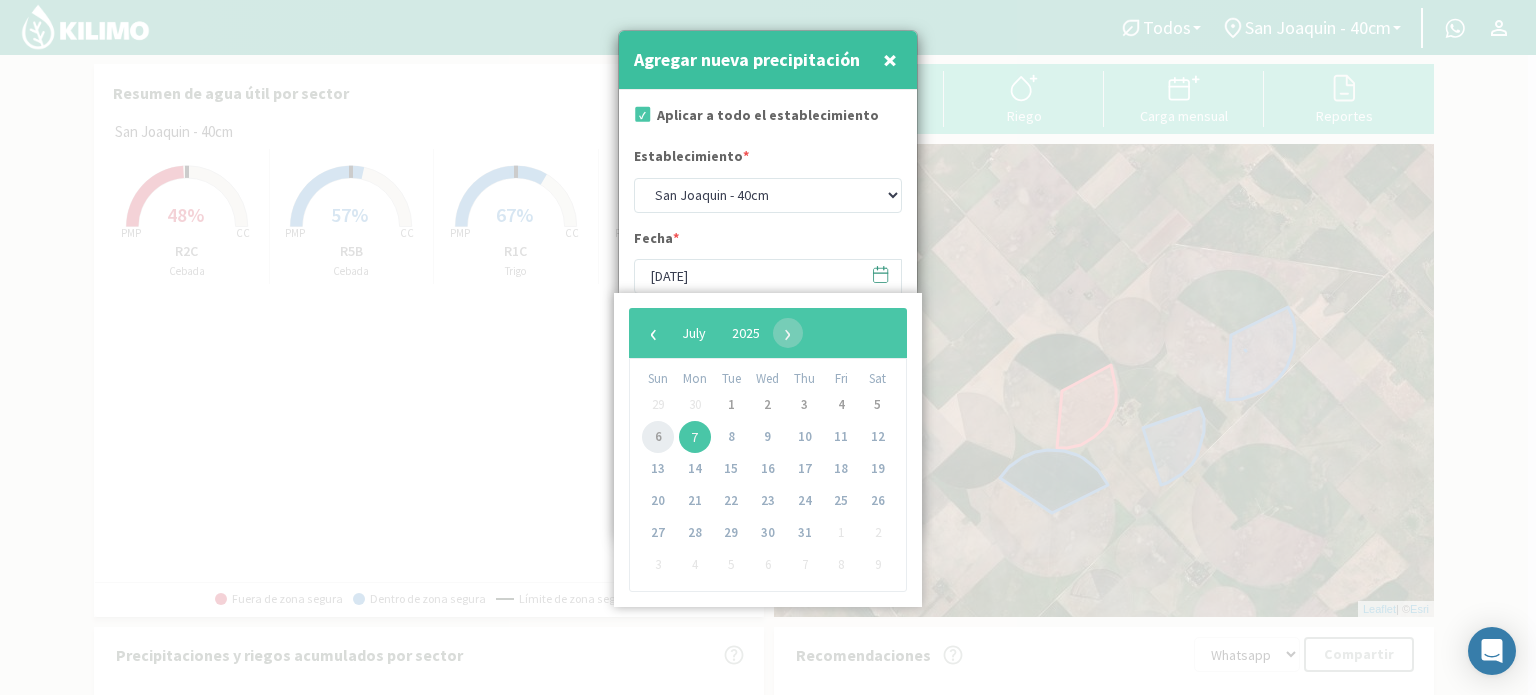click on "6" at bounding box center (658, 437) 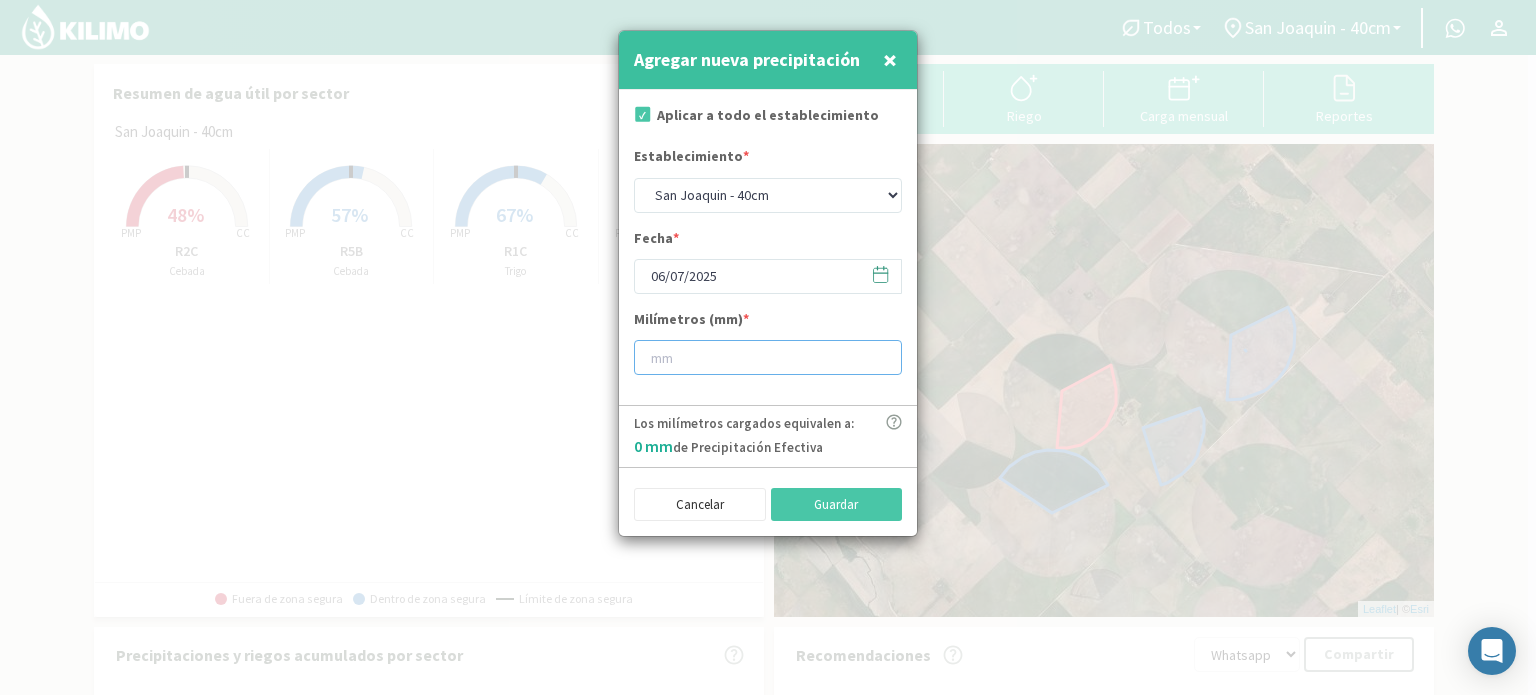 click at bounding box center [768, 357] 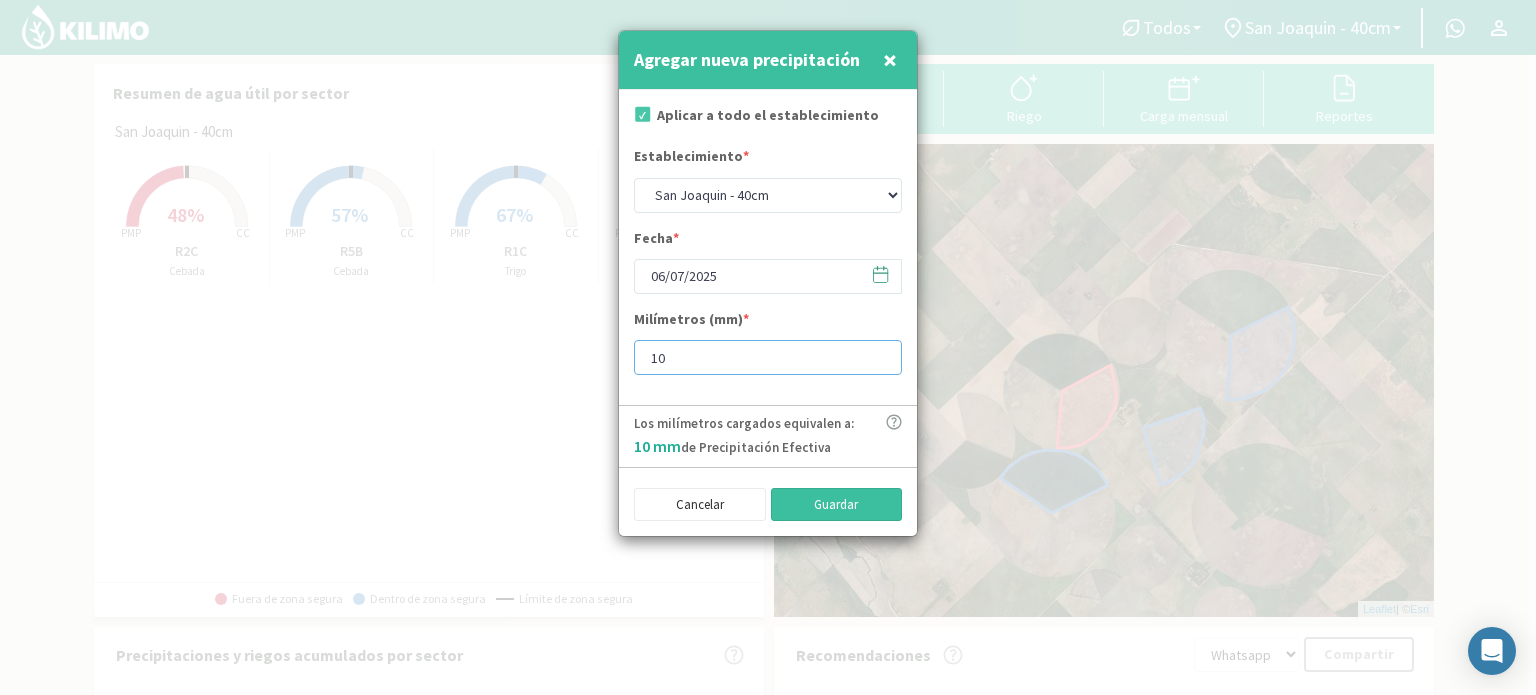 type on "10" 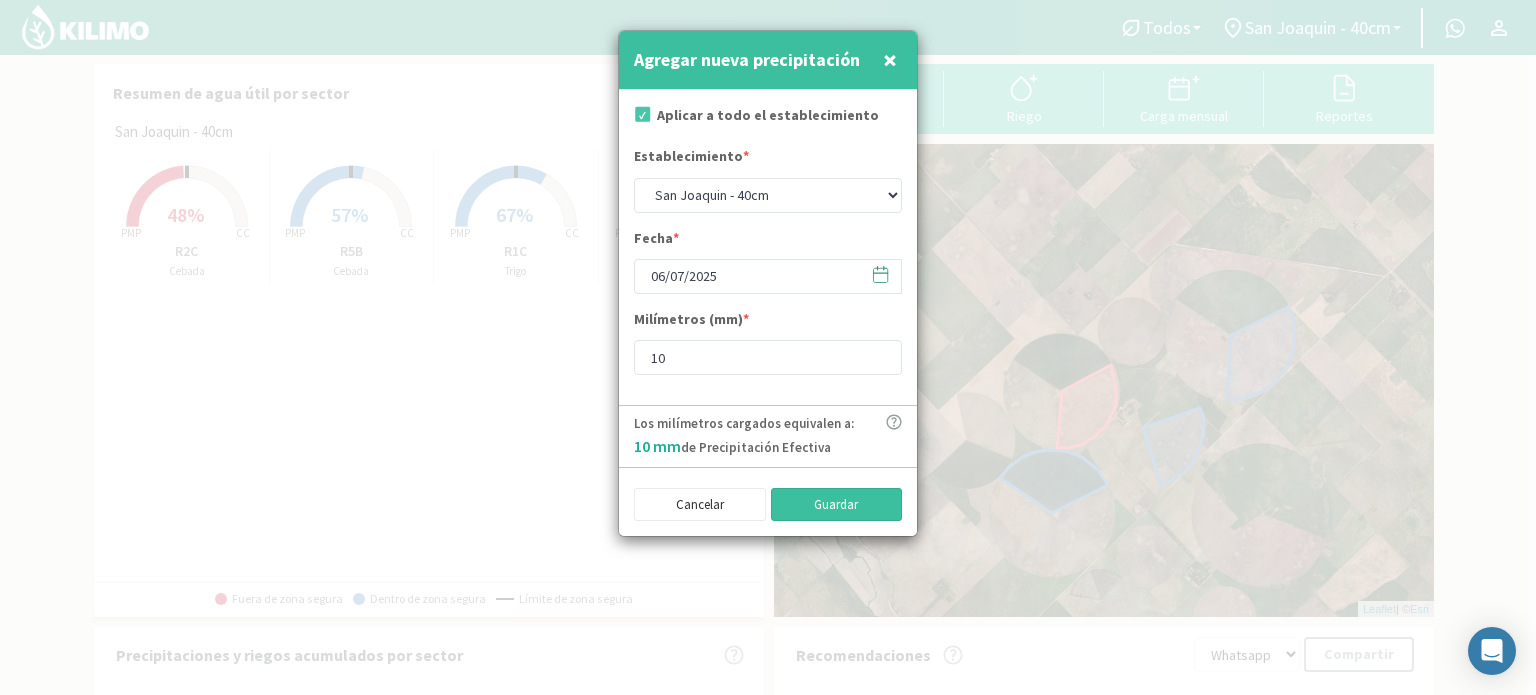 click on "Guardar" at bounding box center (837, 505) 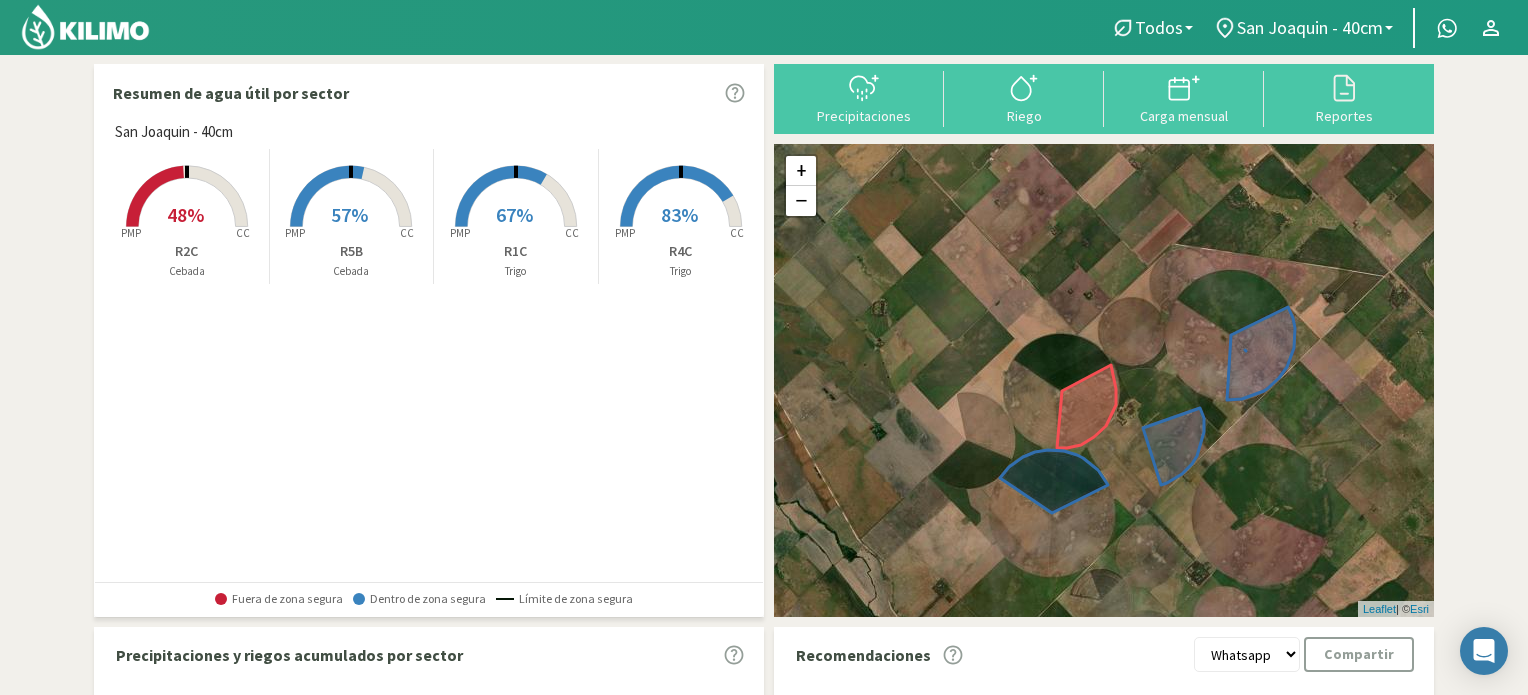 click on "48%" at bounding box center (185, 214) 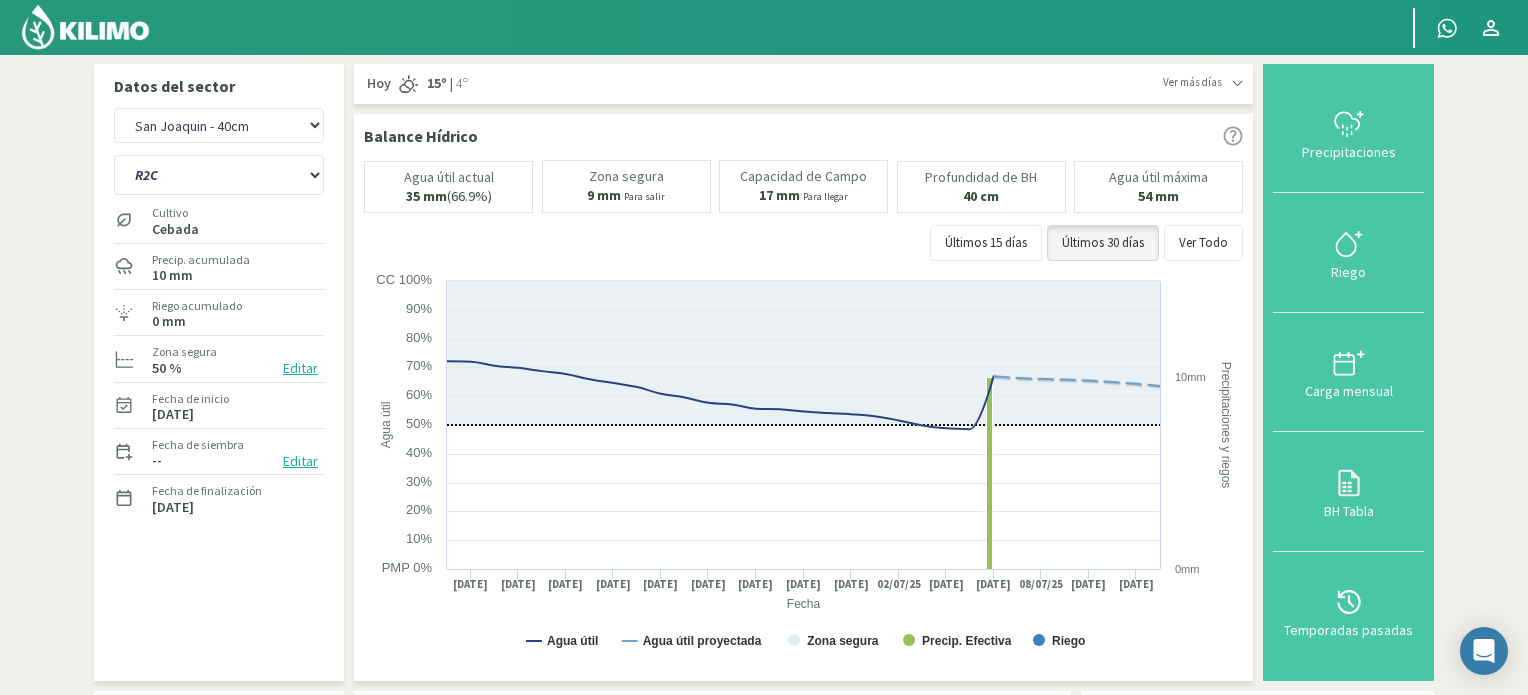 click at bounding box center (85, 27) 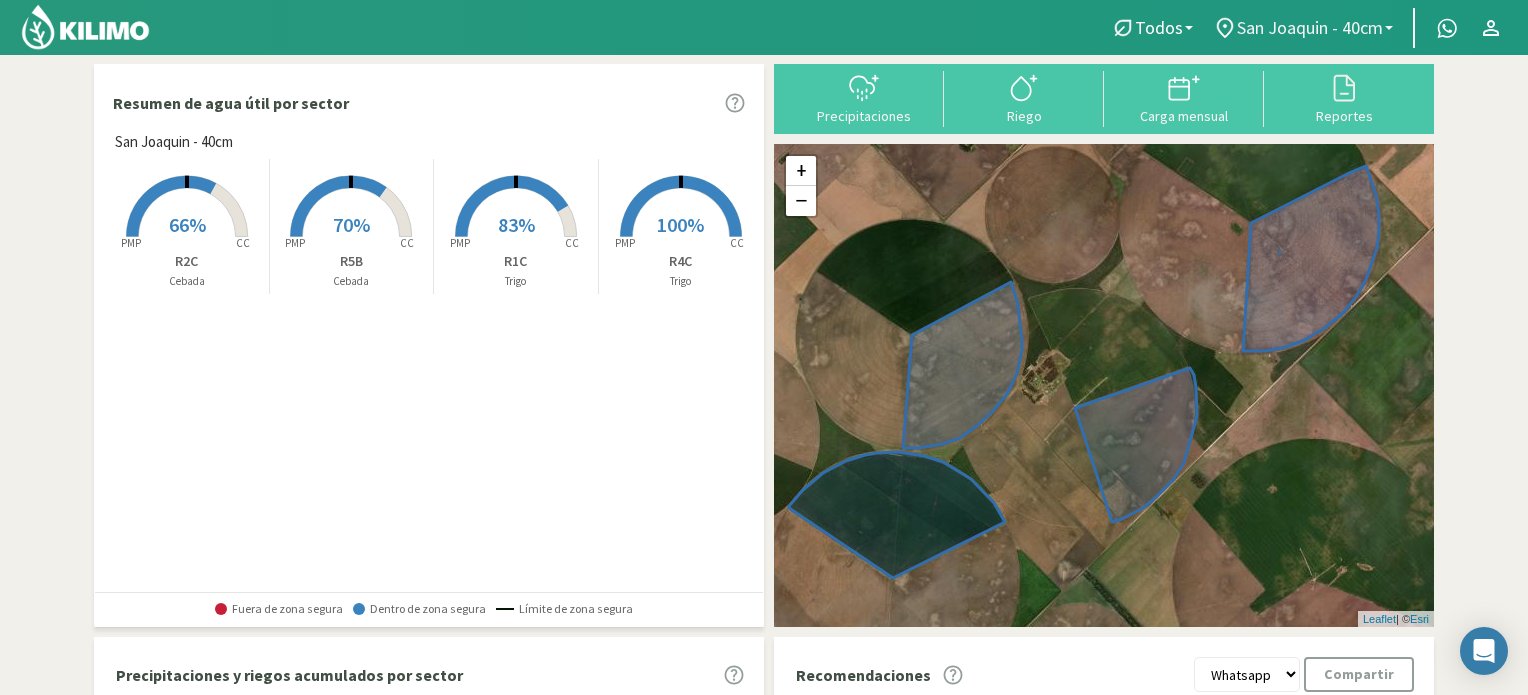 click on "San Joaquin - 40cm" at bounding box center (1159, 27) 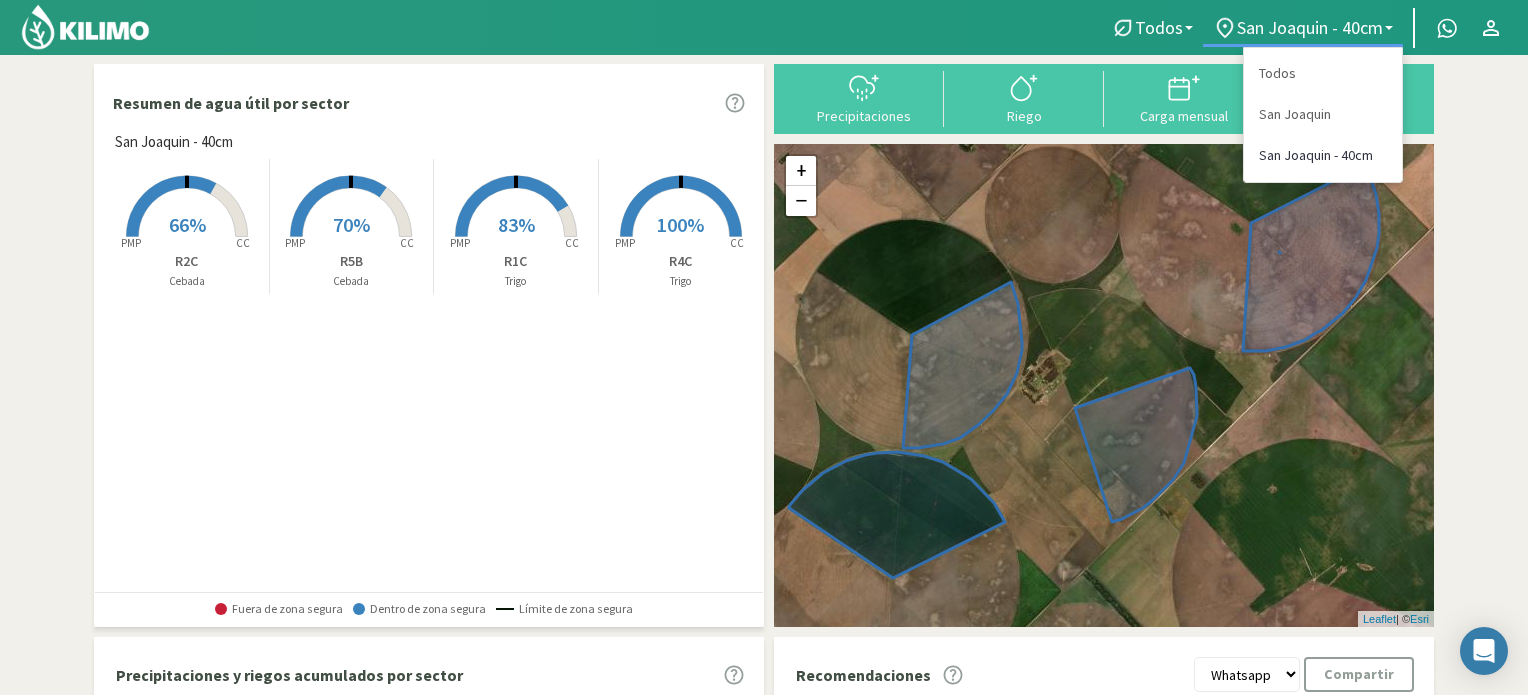 click on "San Joaquin - 40cm" at bounding box center (1323, 73) 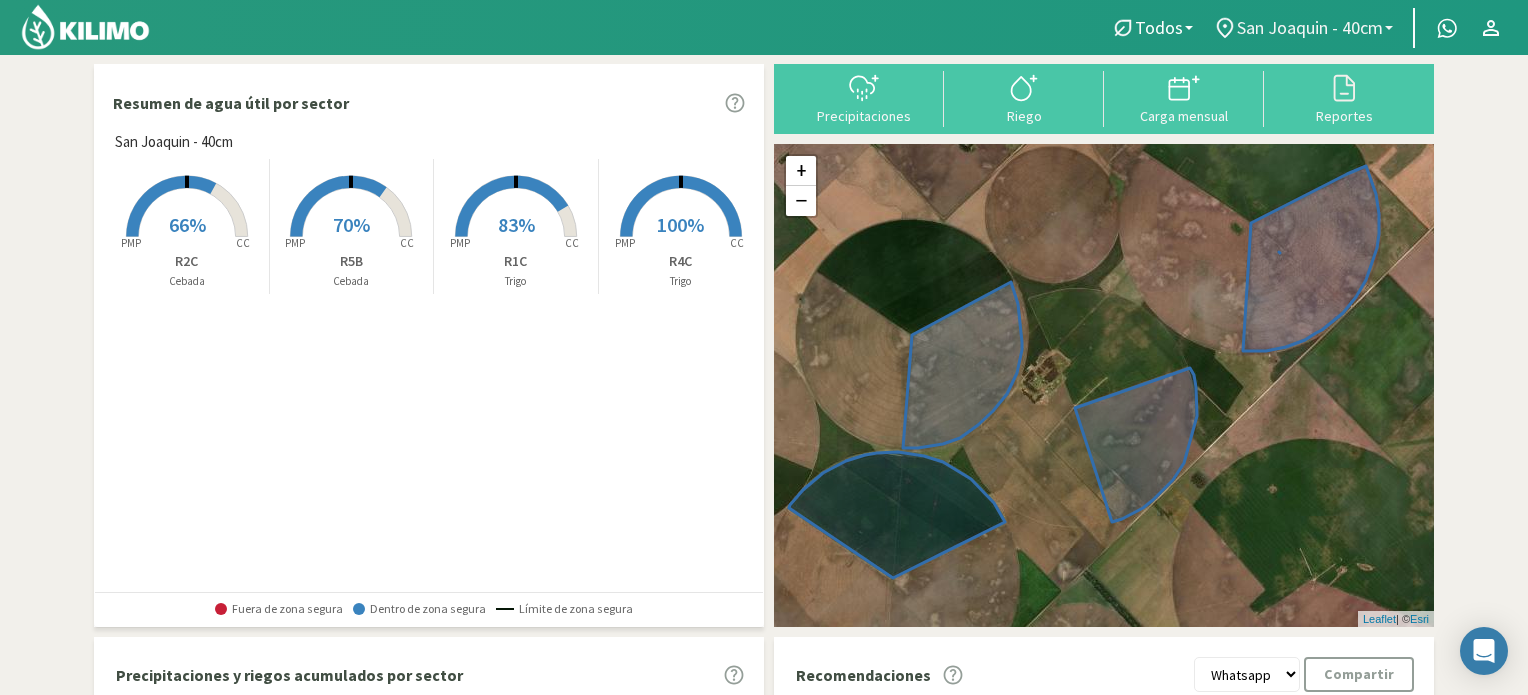 click on "San Joaquin - 40cm" at bounding box center [1159, 27] 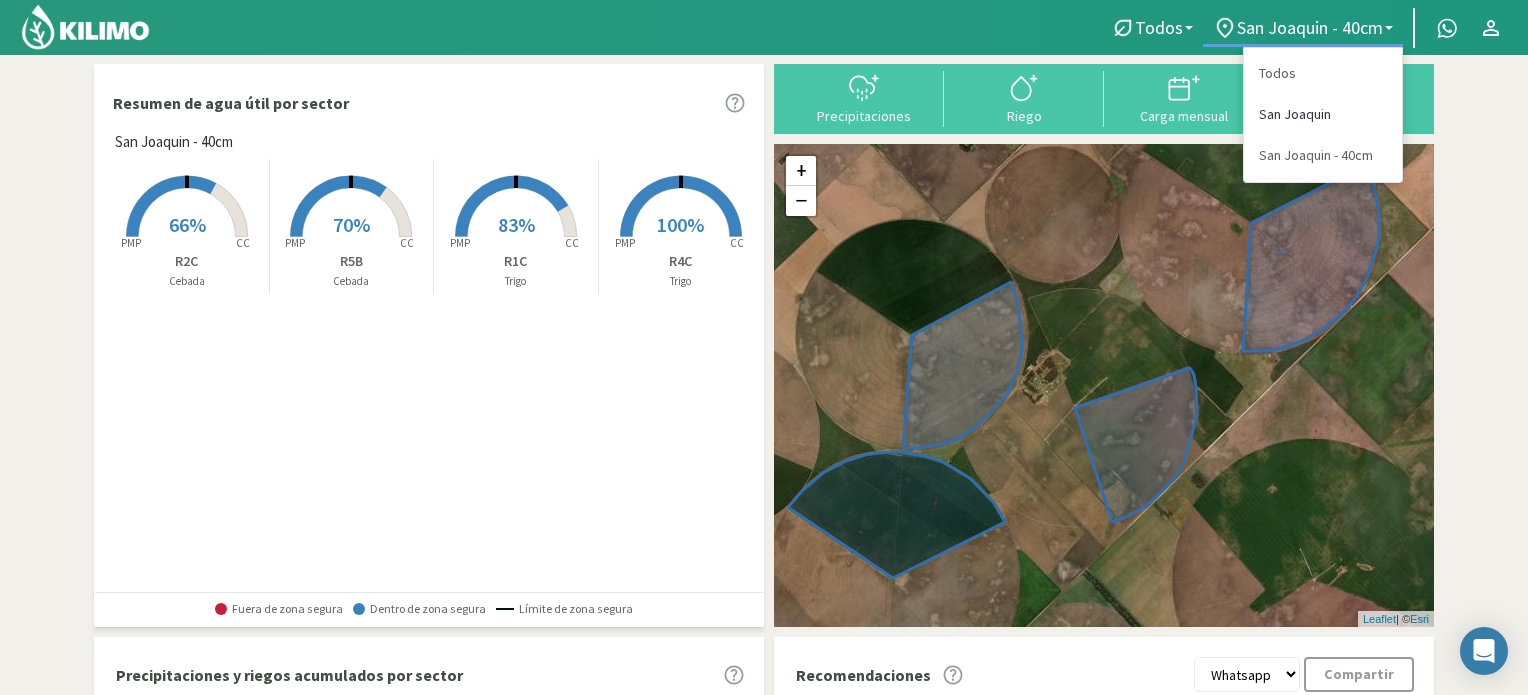 click on "San Joaquin" at bounding box center (1323, 73) 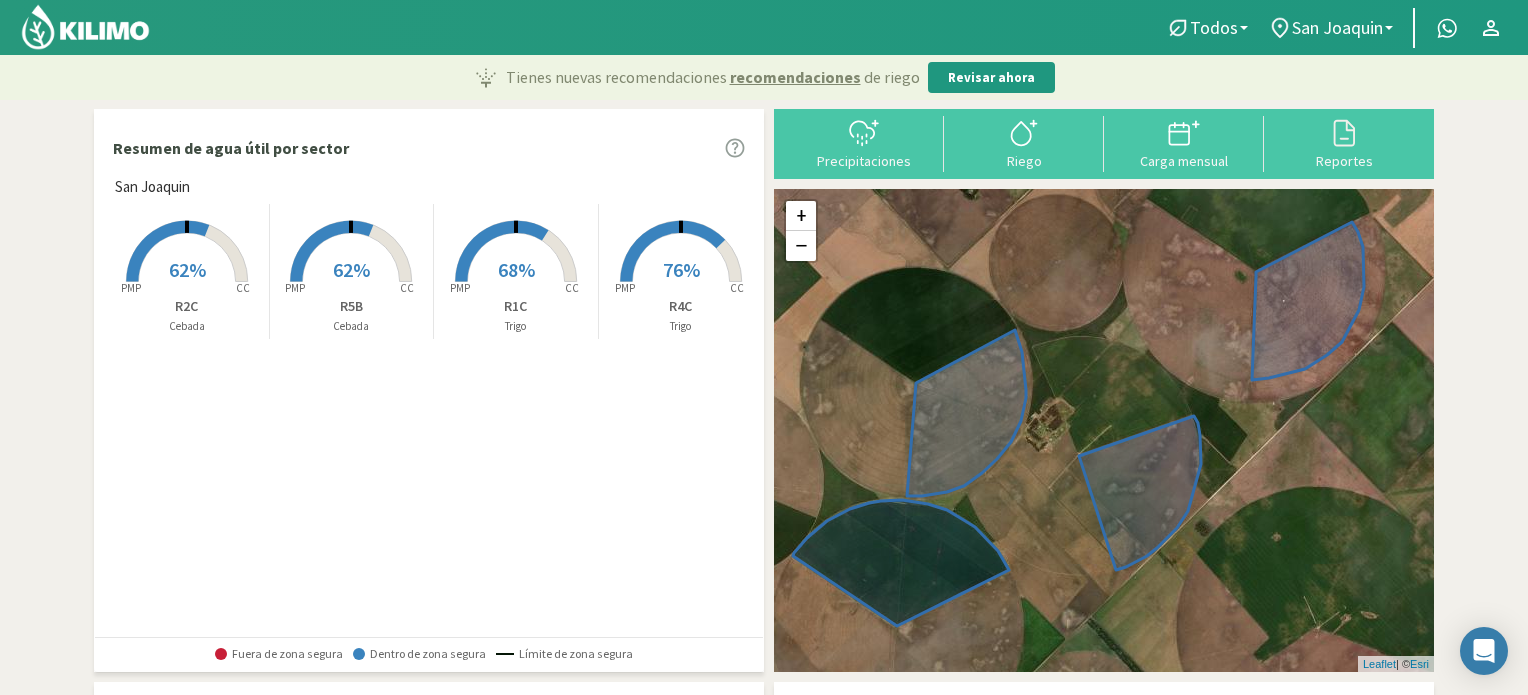 click on "62%" at bounding box center (187, 269) 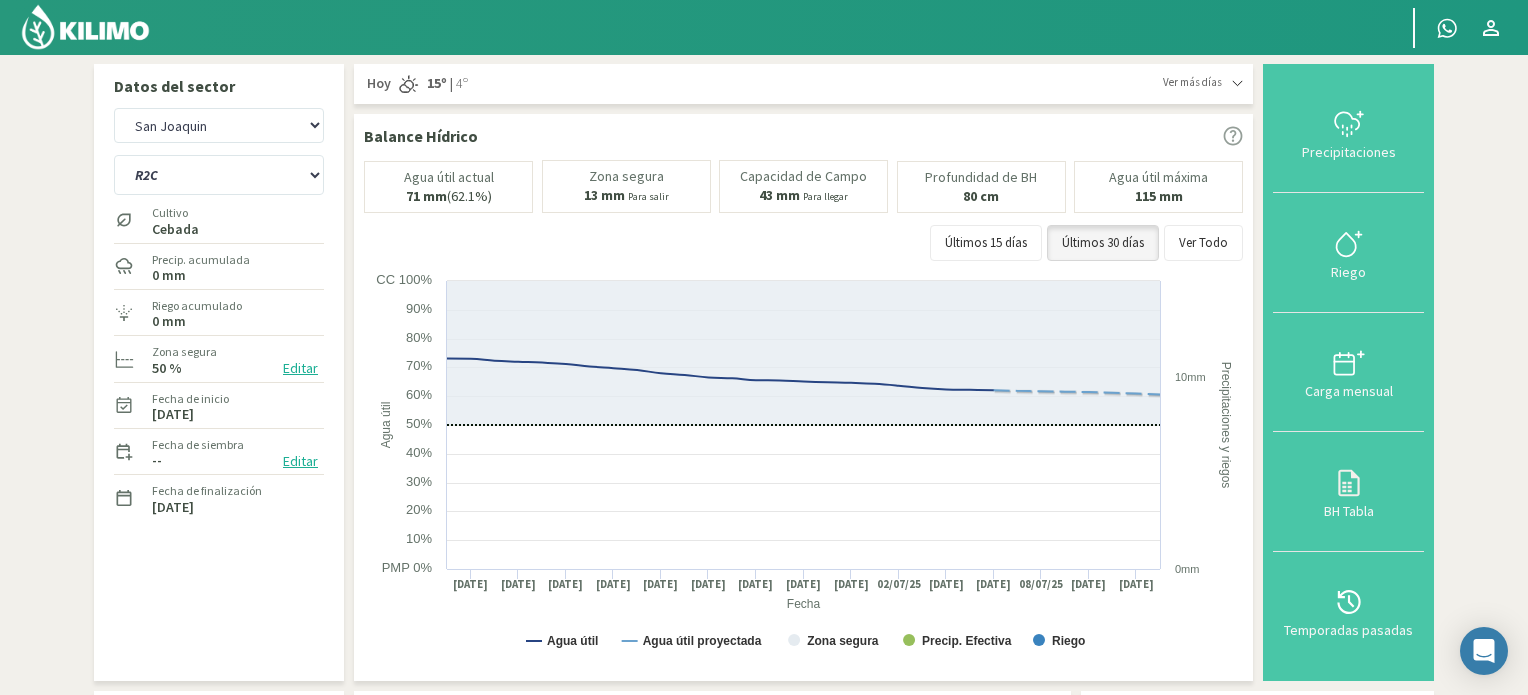 click at bounding box center (85, 27) 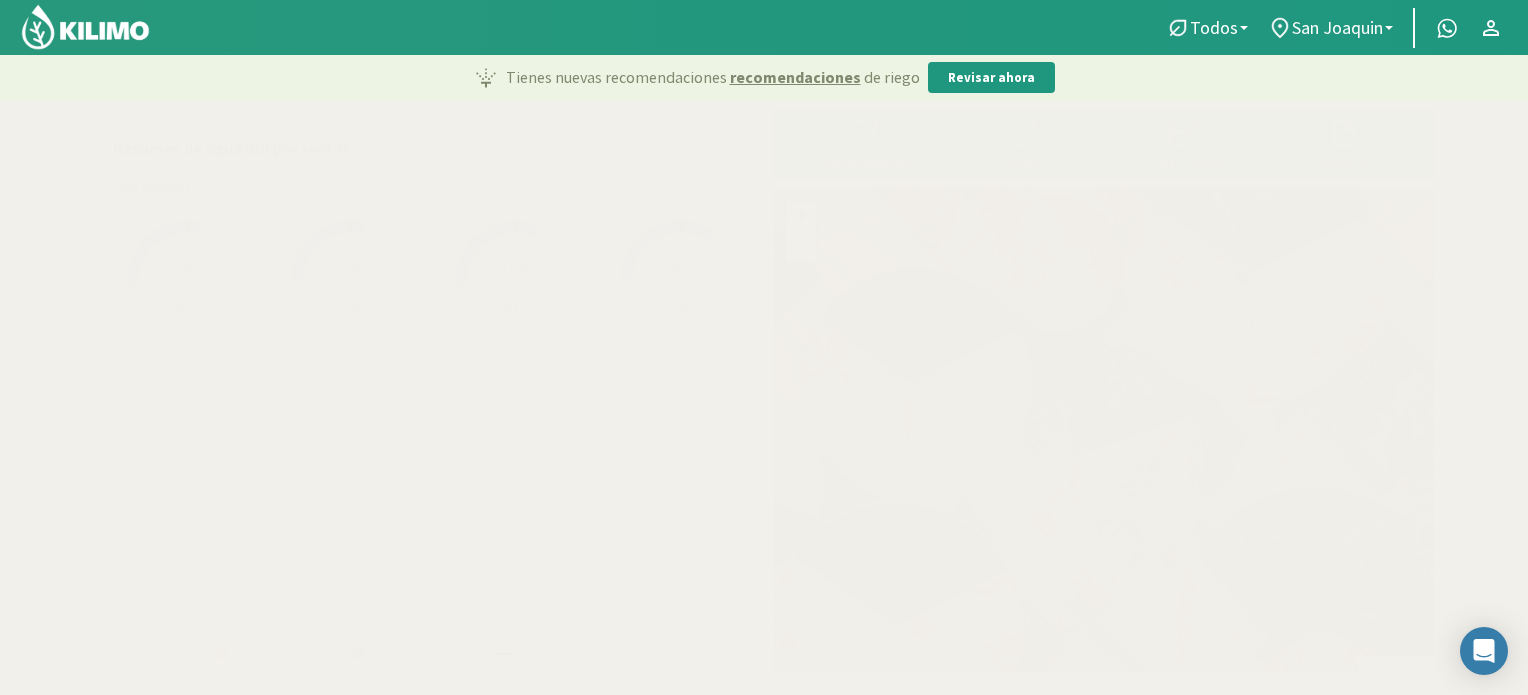 click at bounding box center [864, 133] 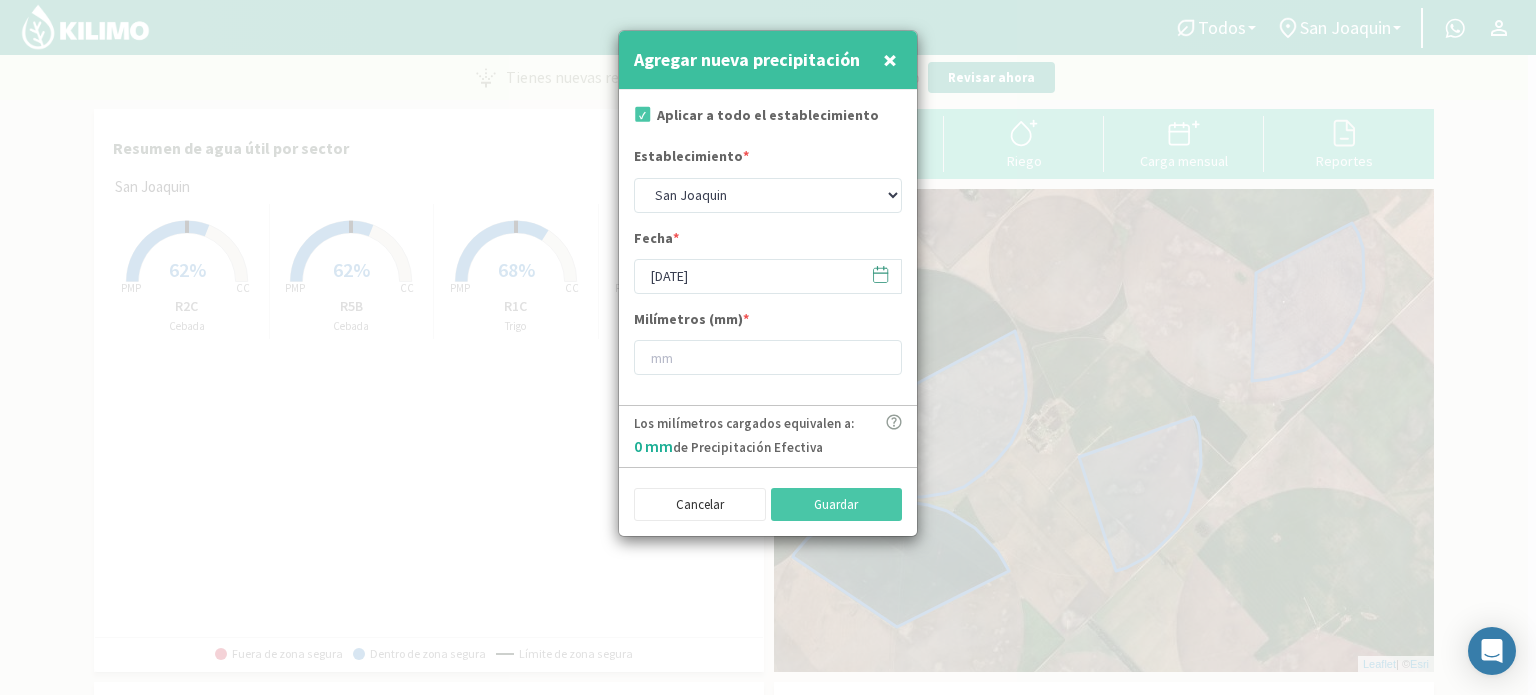 click at bounding box center [880, 274] 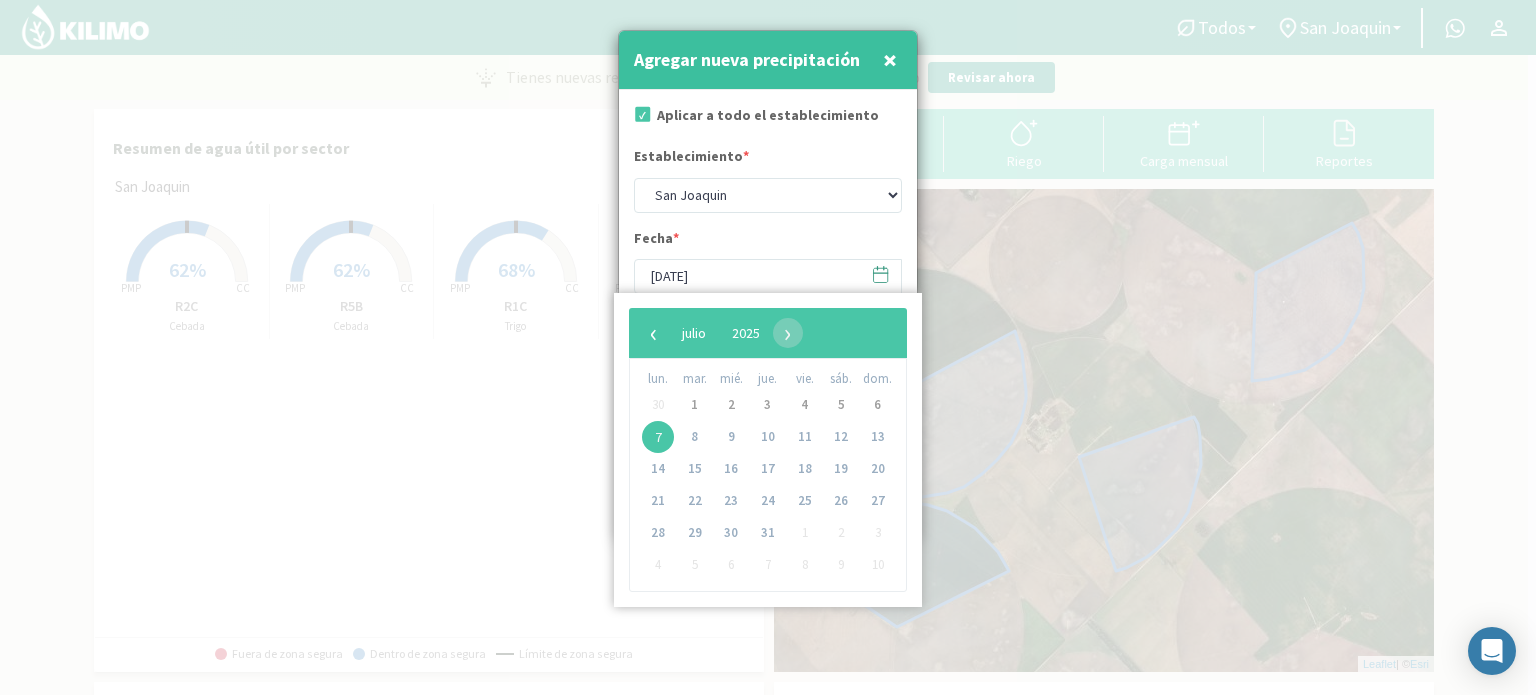 click on "6" at bounding box center (877, 405) 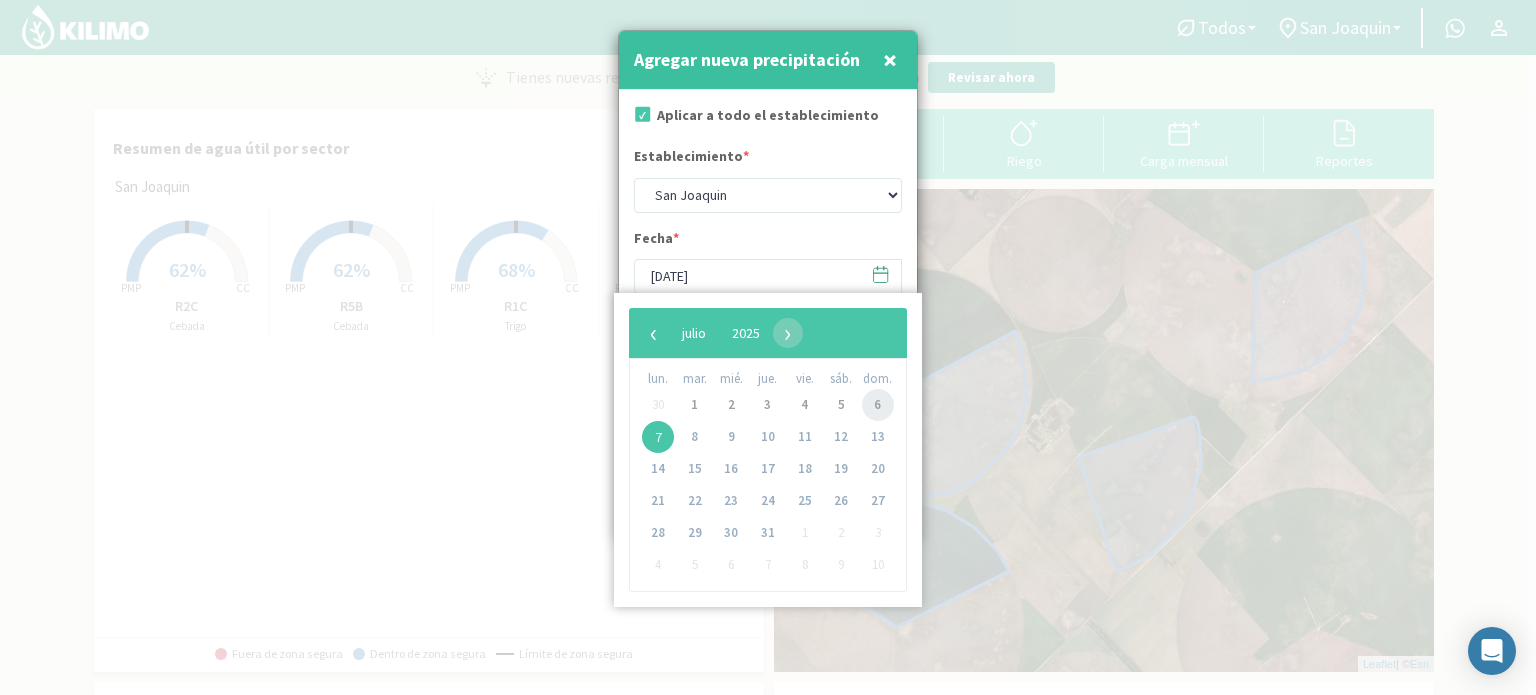 click on "6" at bounding box center [878, 405] 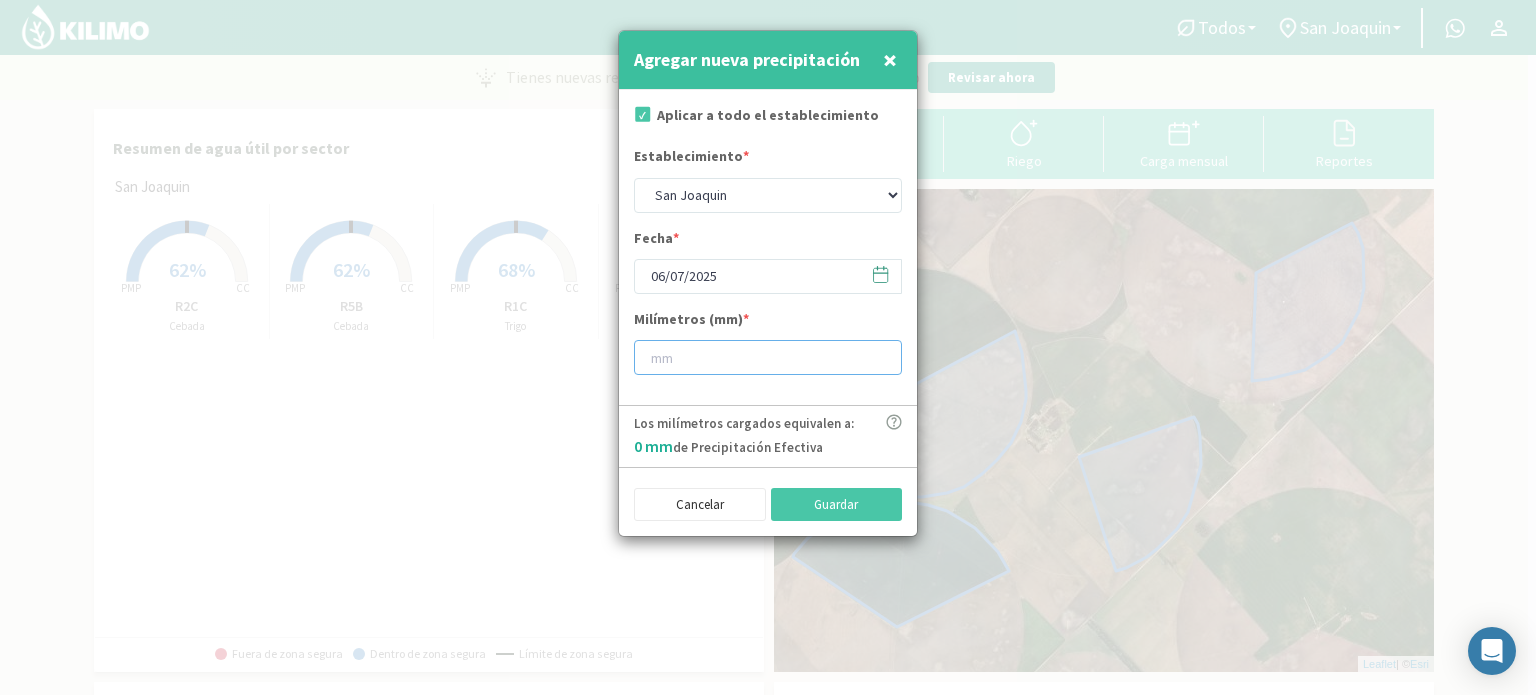 click at bounding box center (768, 357) 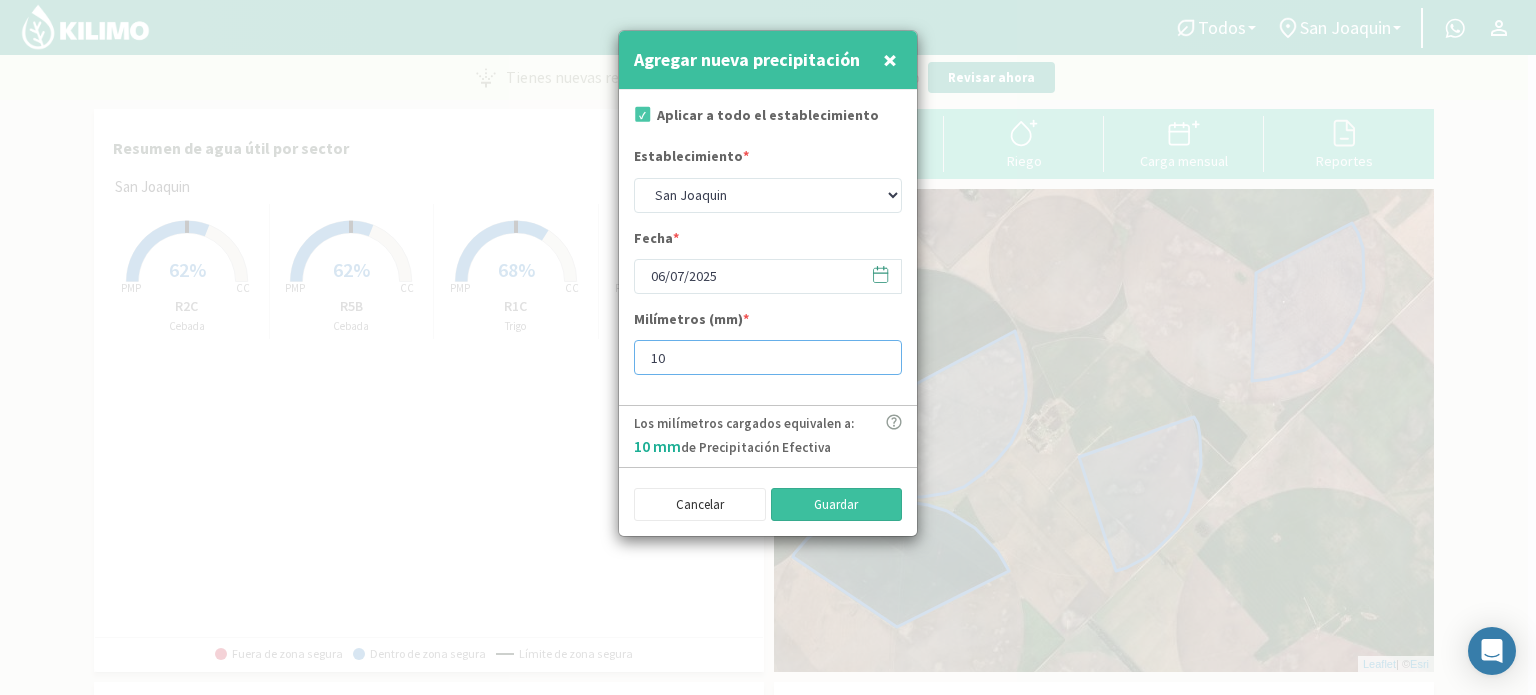 type on "10" 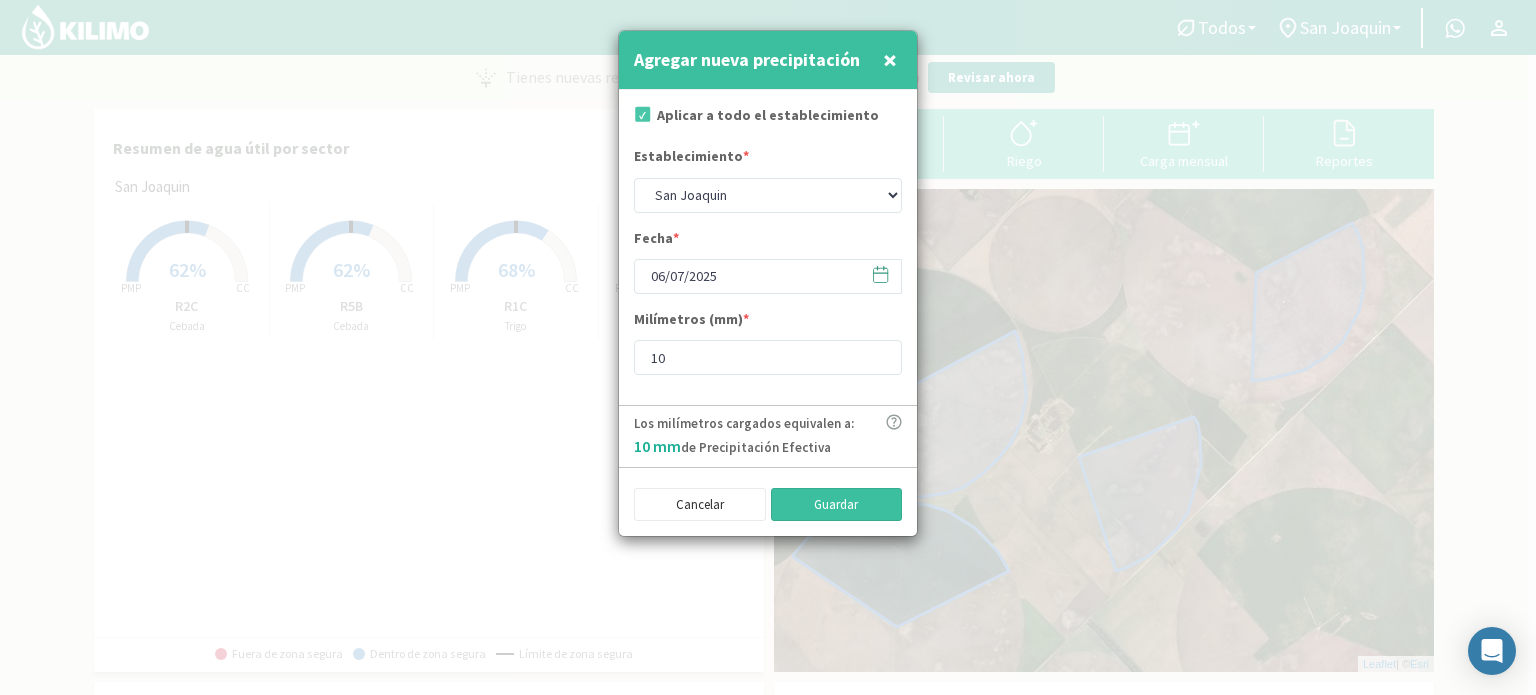 click on "Guardar" at bounding box center (837, 505) 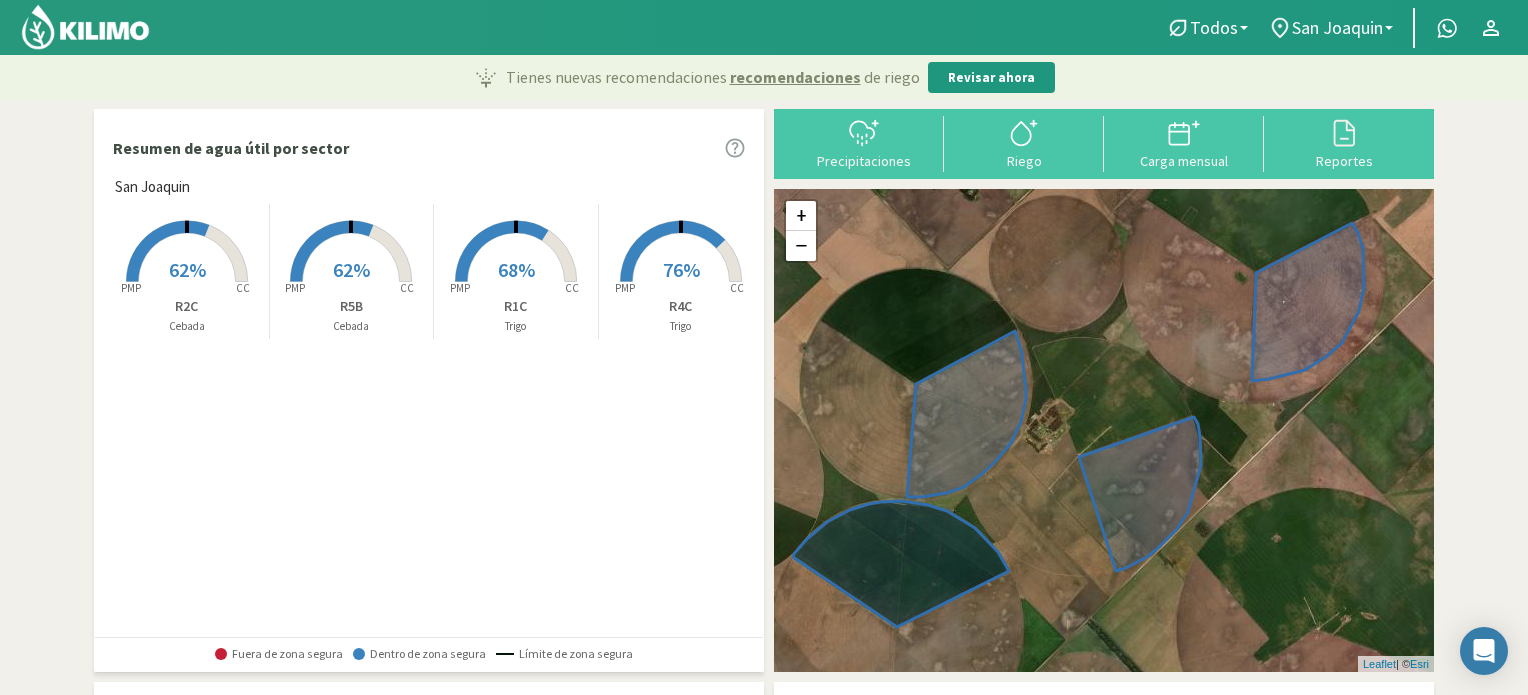 click at bounding box center [187, 284] 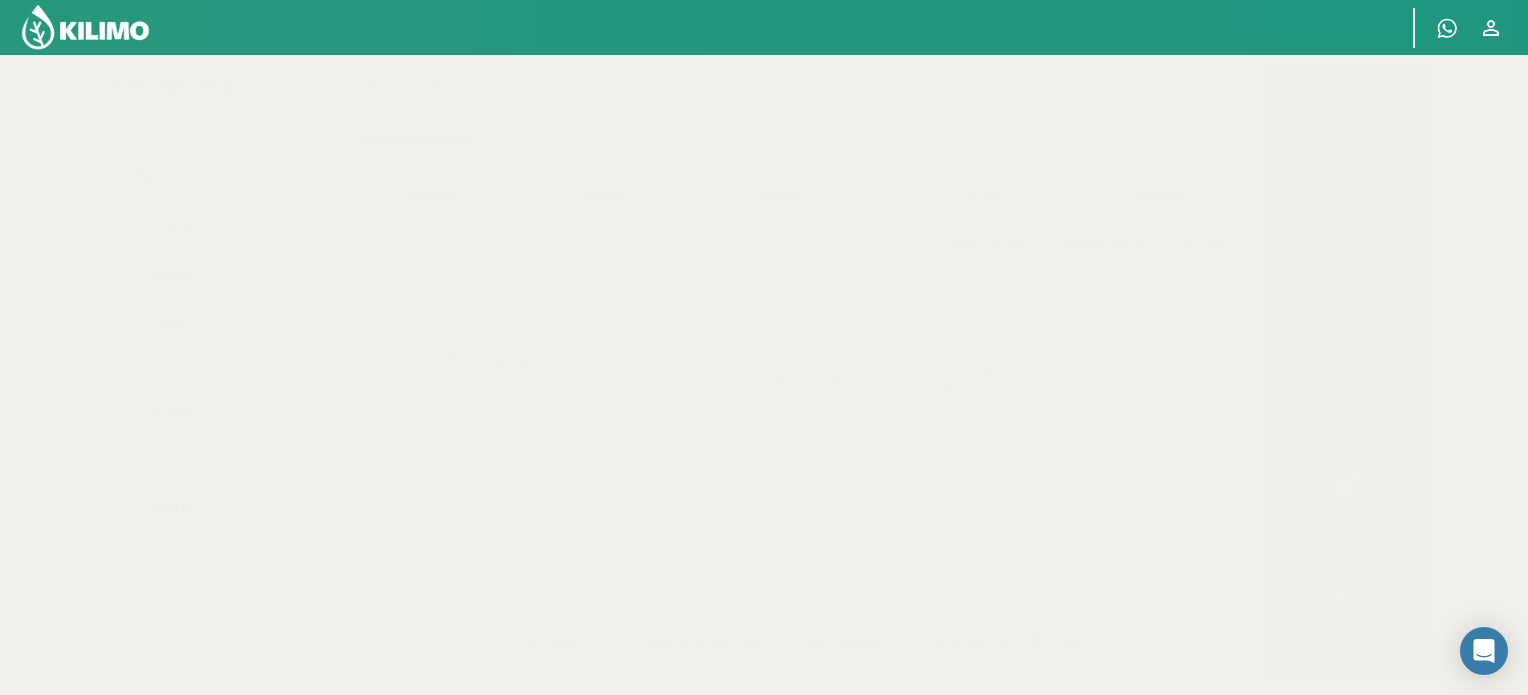 click at bounding box center (85, 27) 